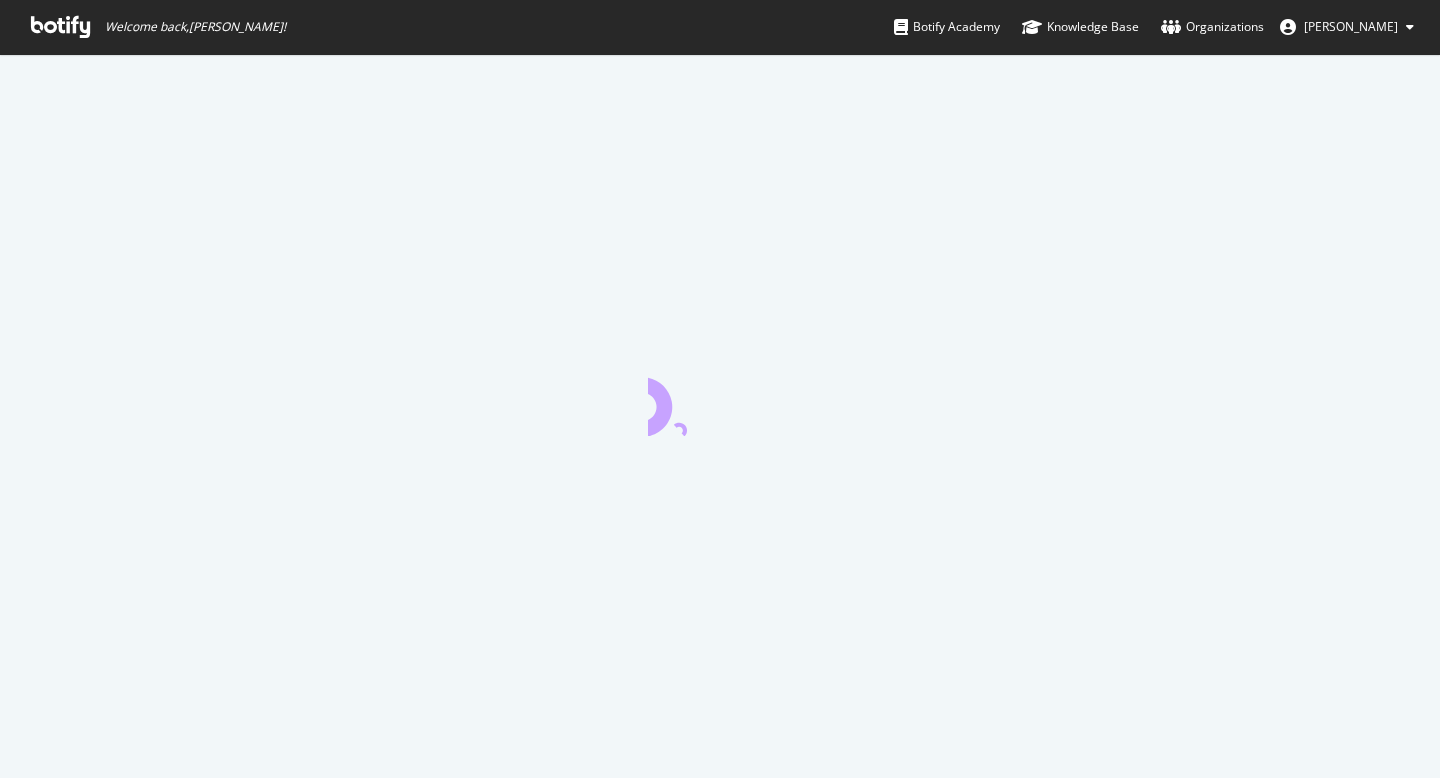 scroll, scrollTop: 0, scrollLeft: 0, axis: both 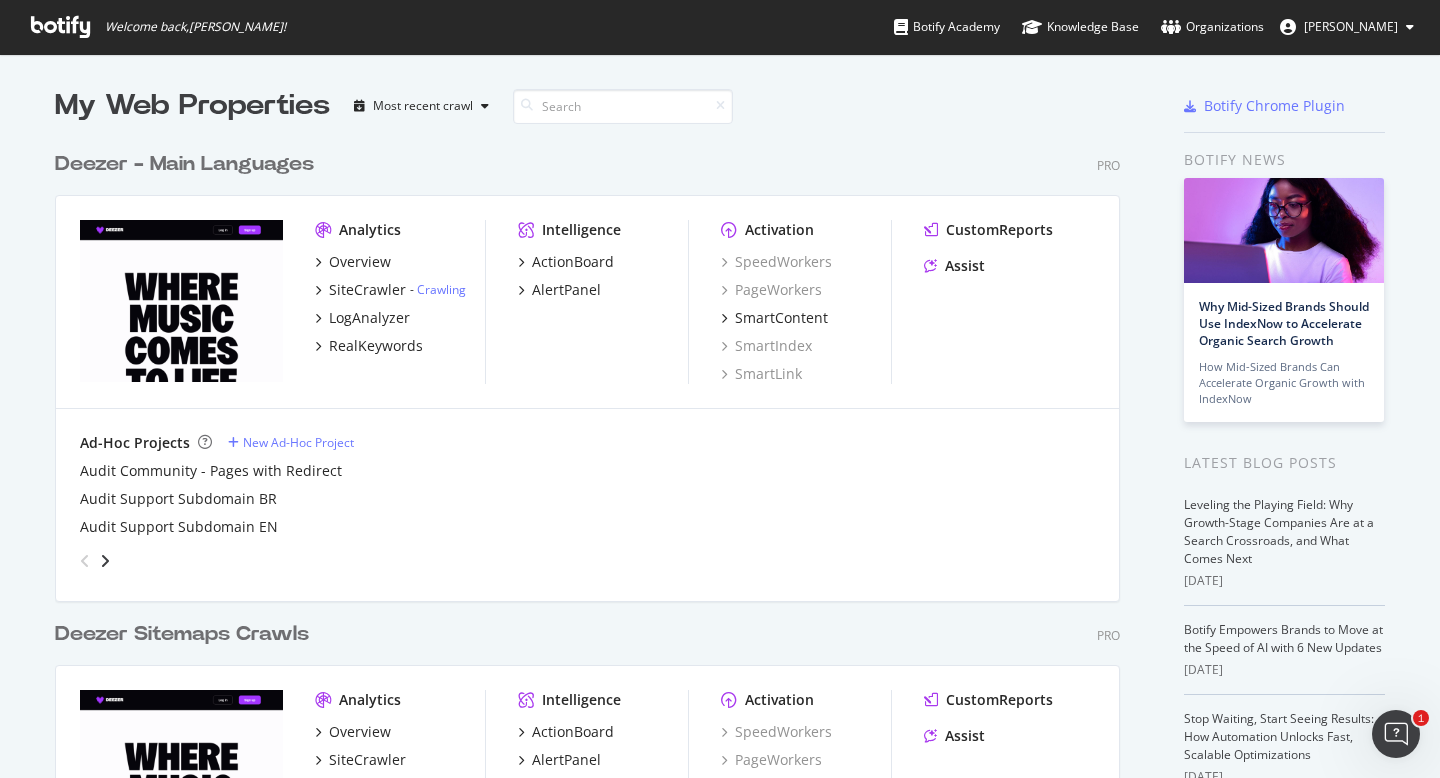 click on "Deezer - Main Languages" at bounding box center [184, 164] 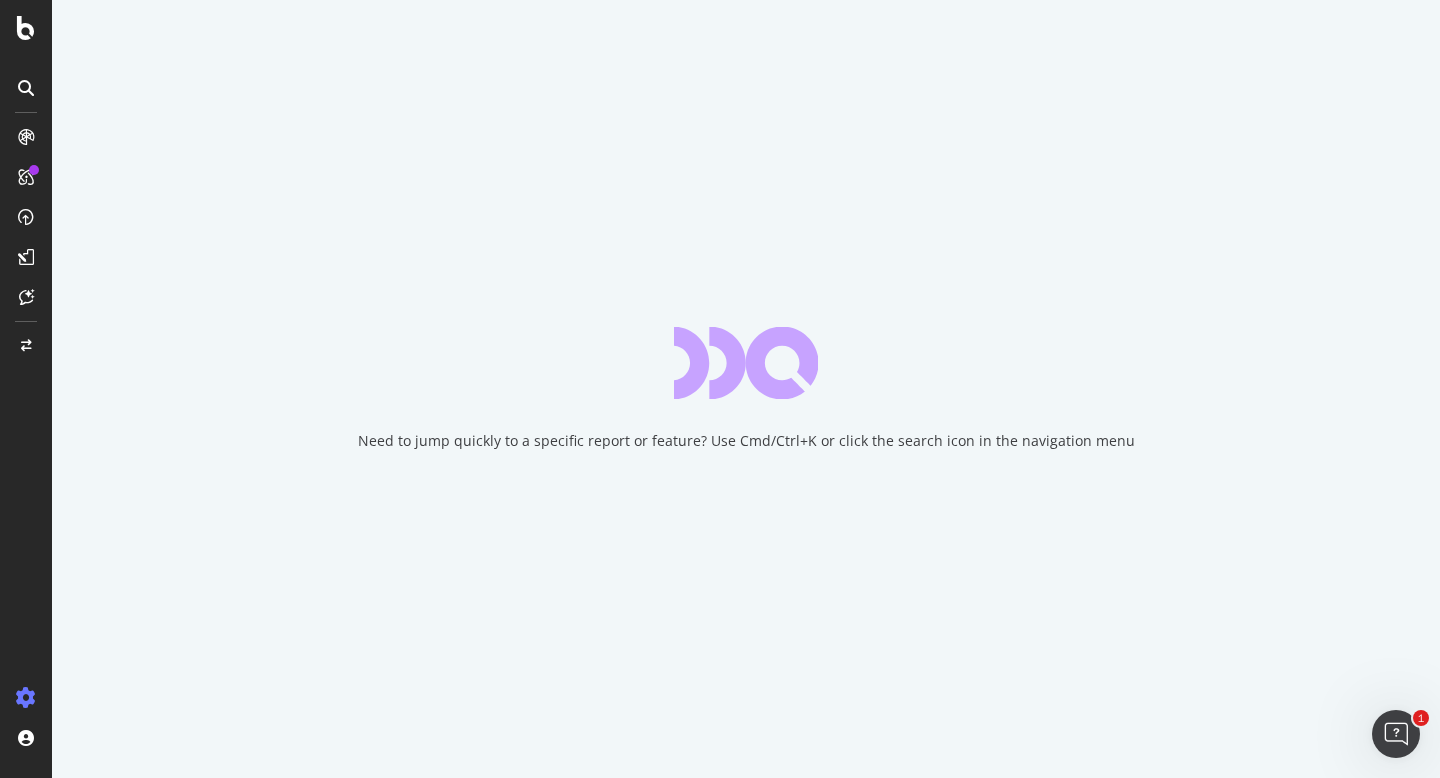 scroll, scrollTop: 0, scrollLeft: 0, axis: both 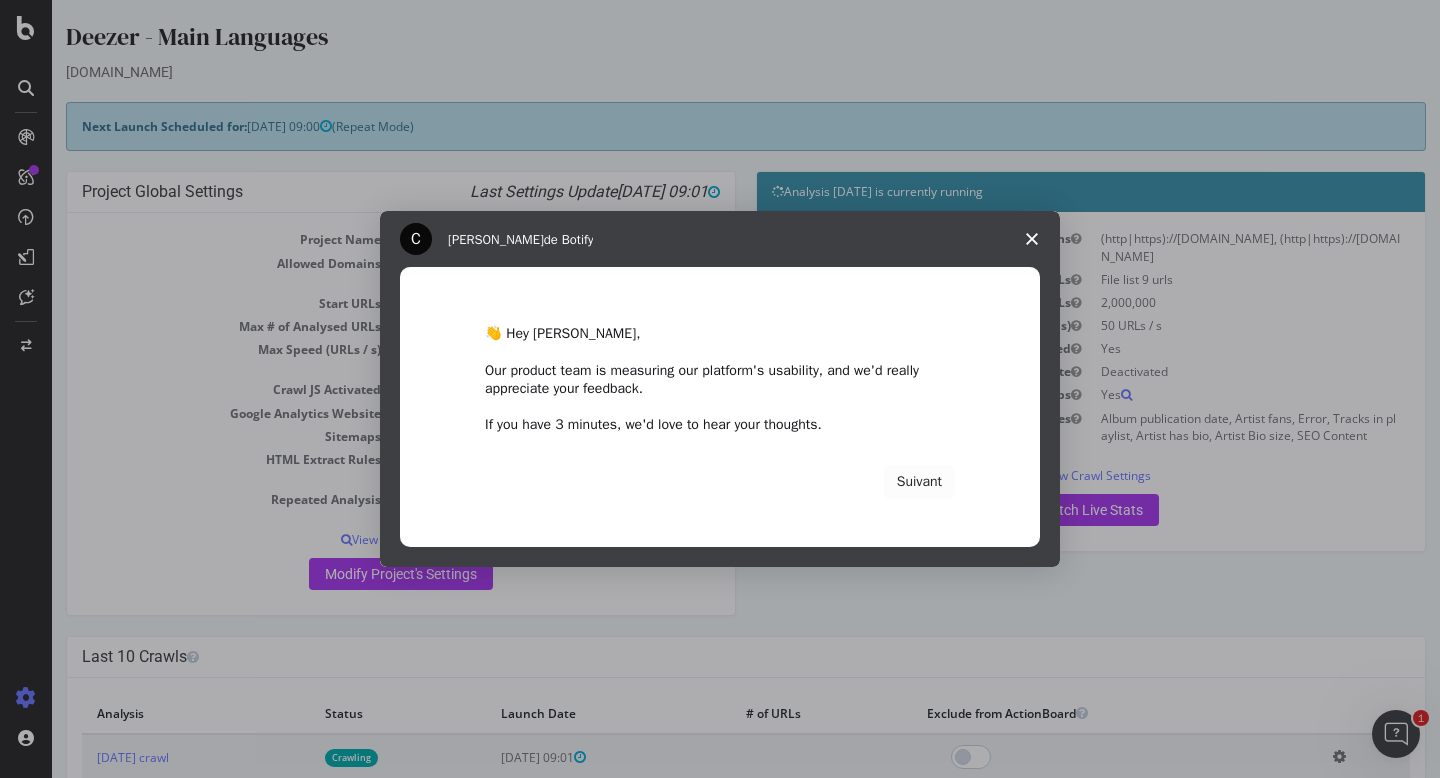 click at bounding box center [1032, 239] 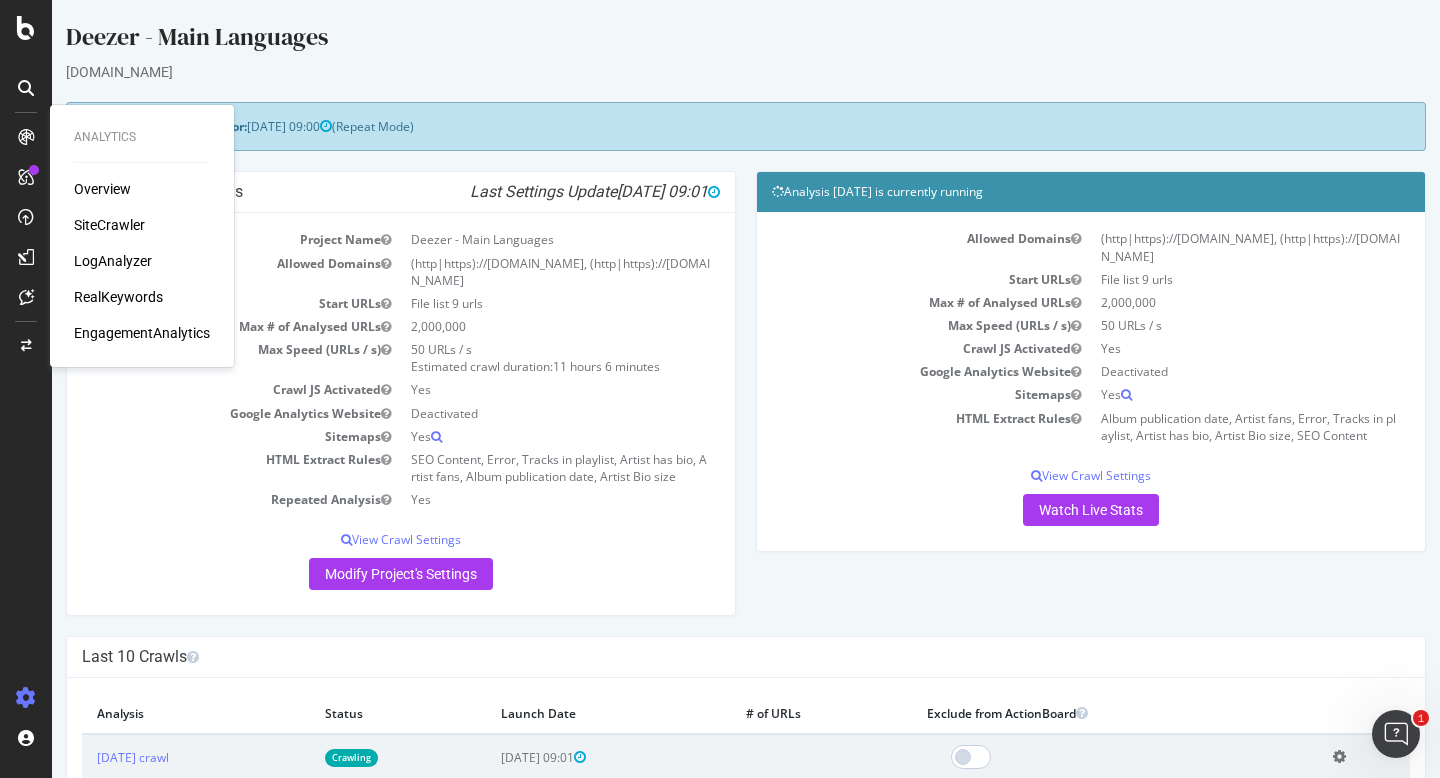 click on "LogAnalyzer" at bounding box center (113, 261) 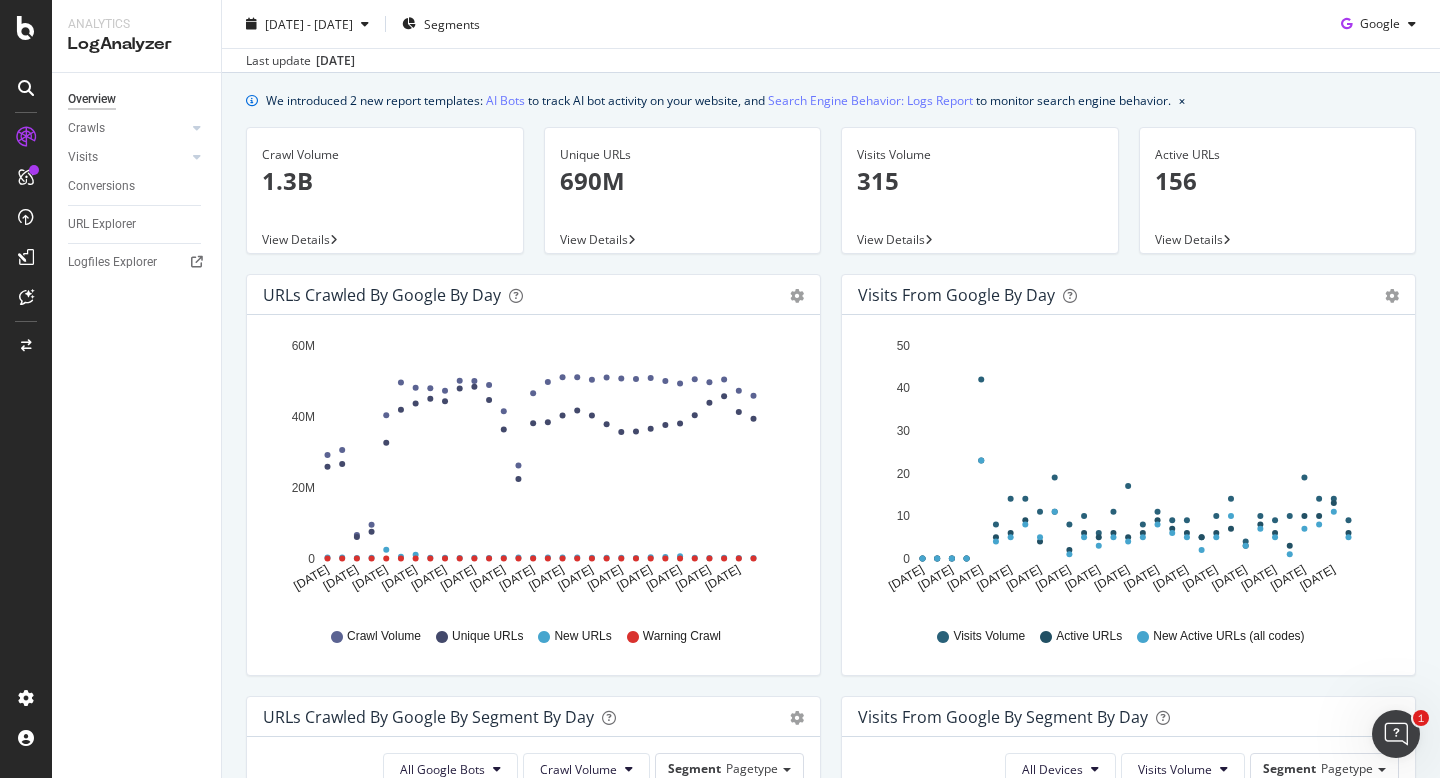 scroll, scrollTop: 0, scrollLeft: 0, axis: both 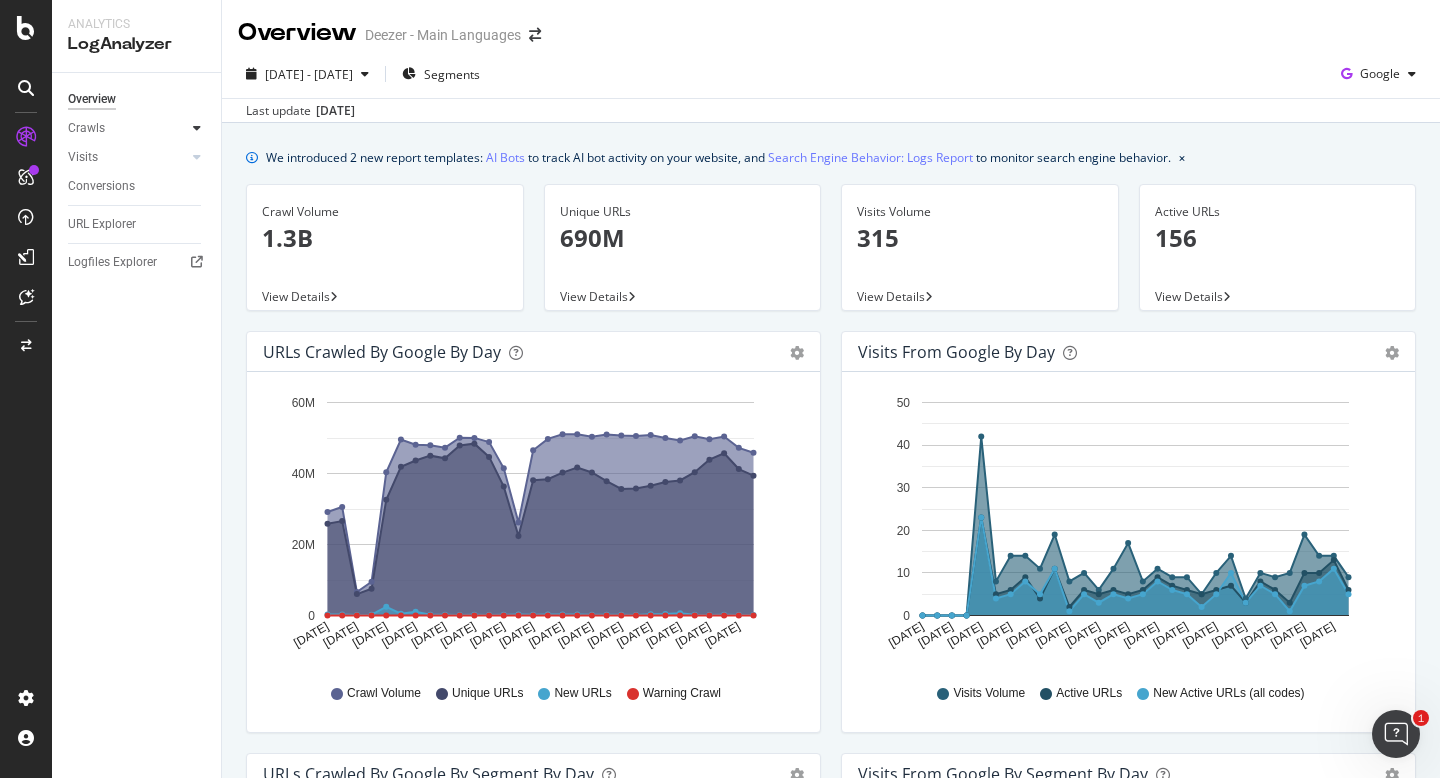 click at bounding box center (197, 128) 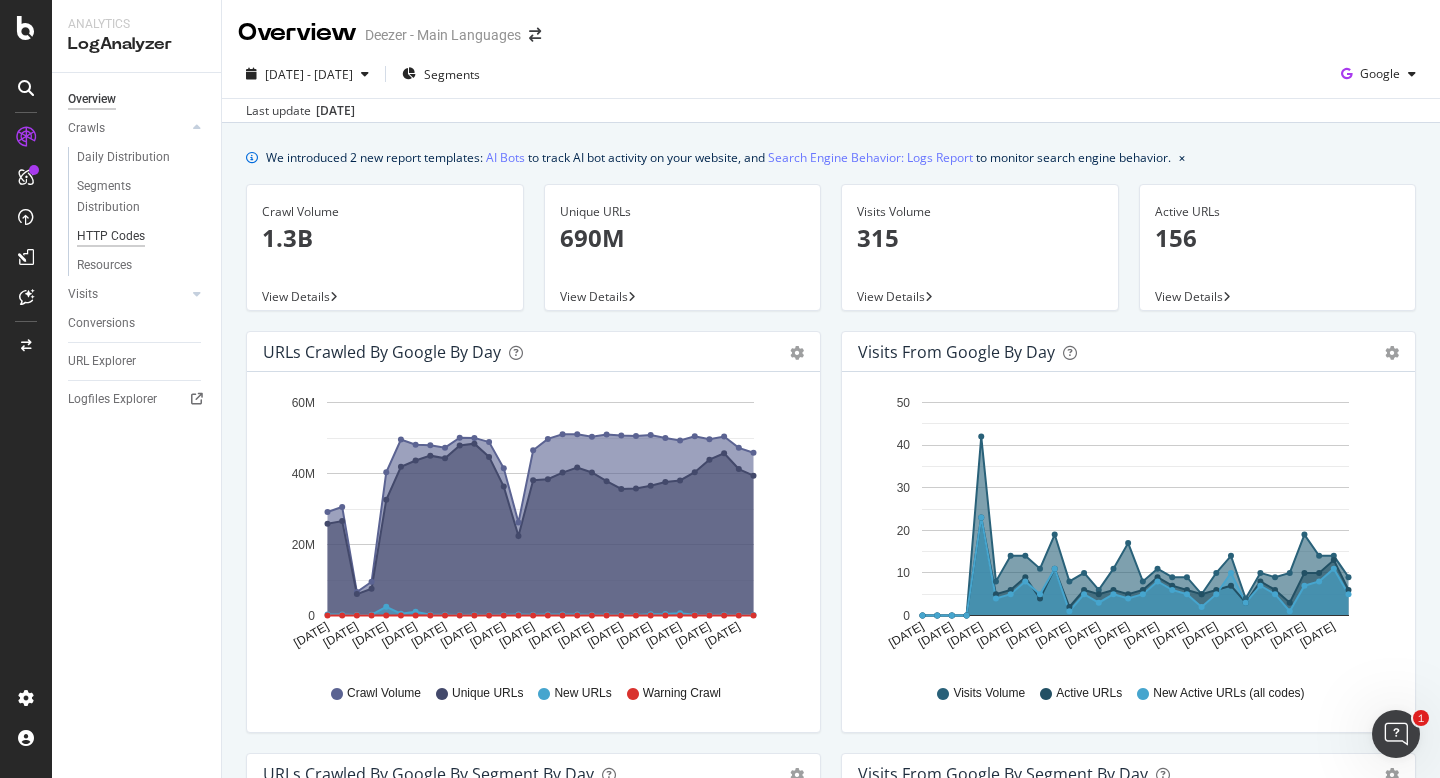 click on "HTTP Codes" at bounding box center [111, 236] 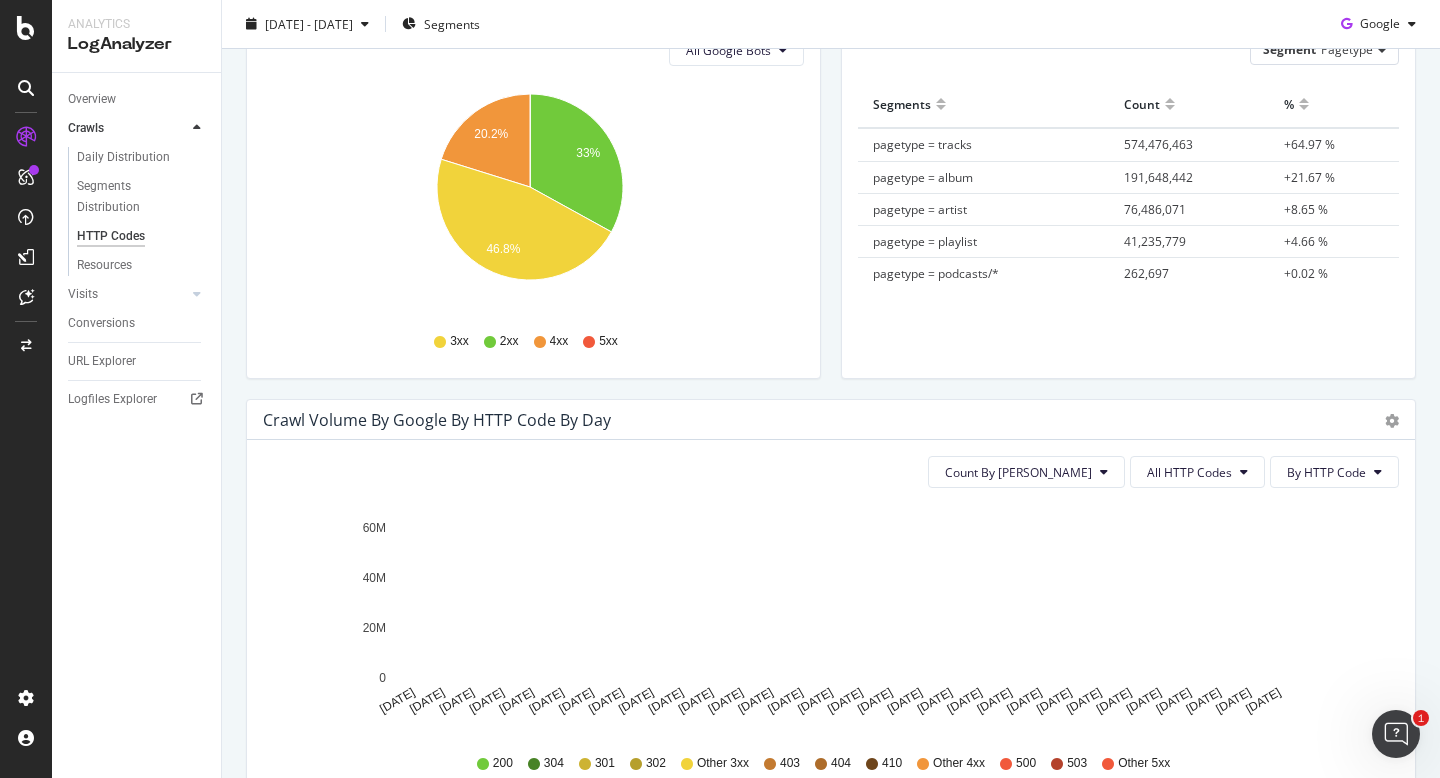 scroll, scrollTop: 0, scrollLeft: 0, axis: both 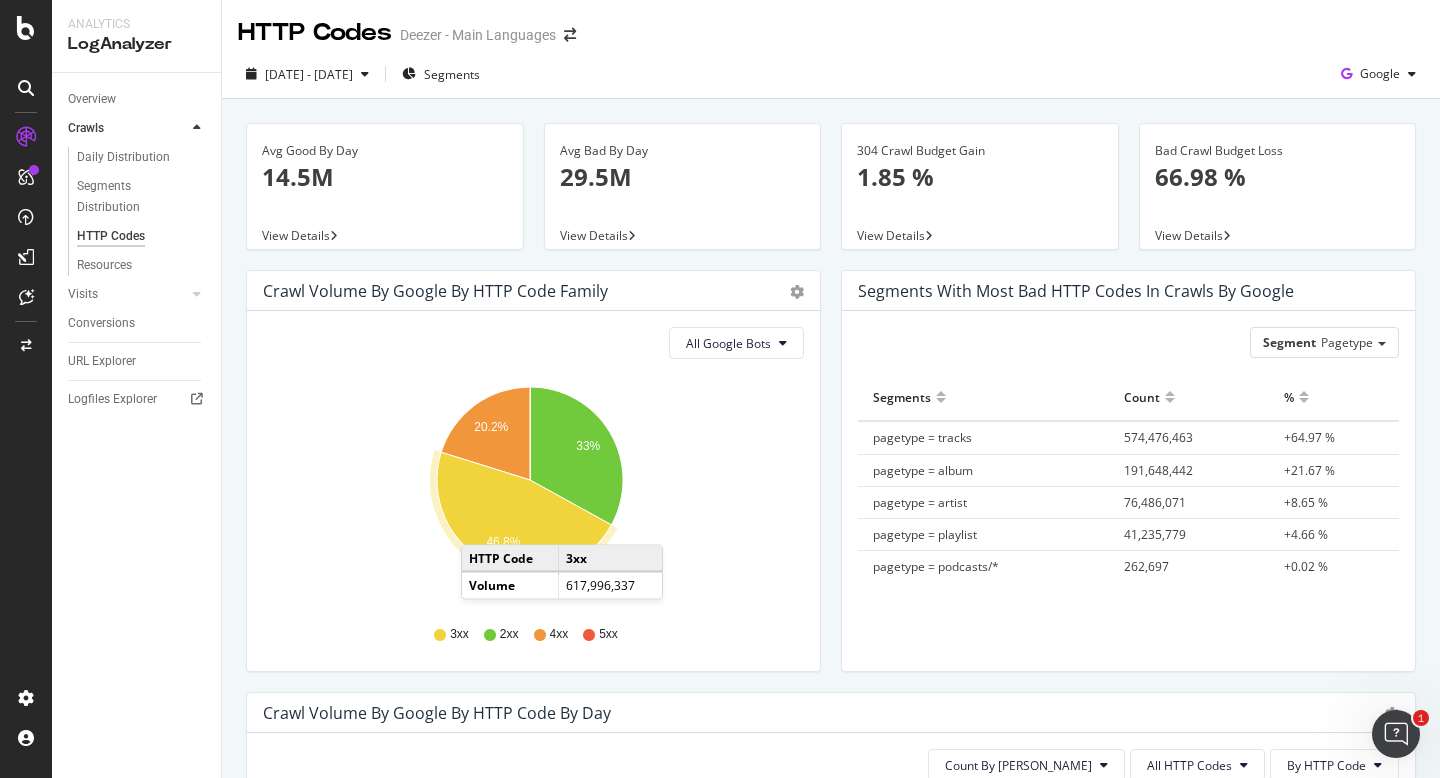 click 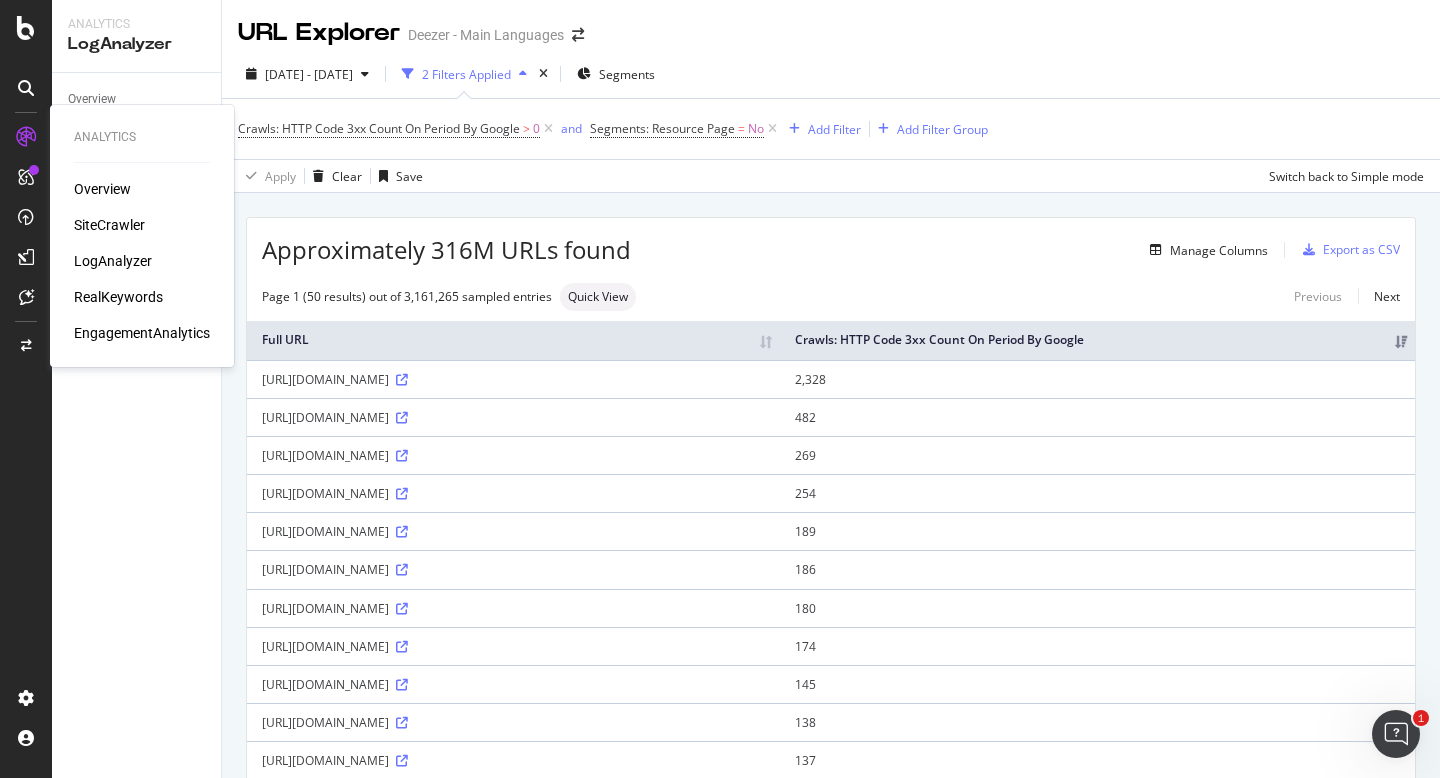click on "SiteCrawler" at bounding box center [109, 225] 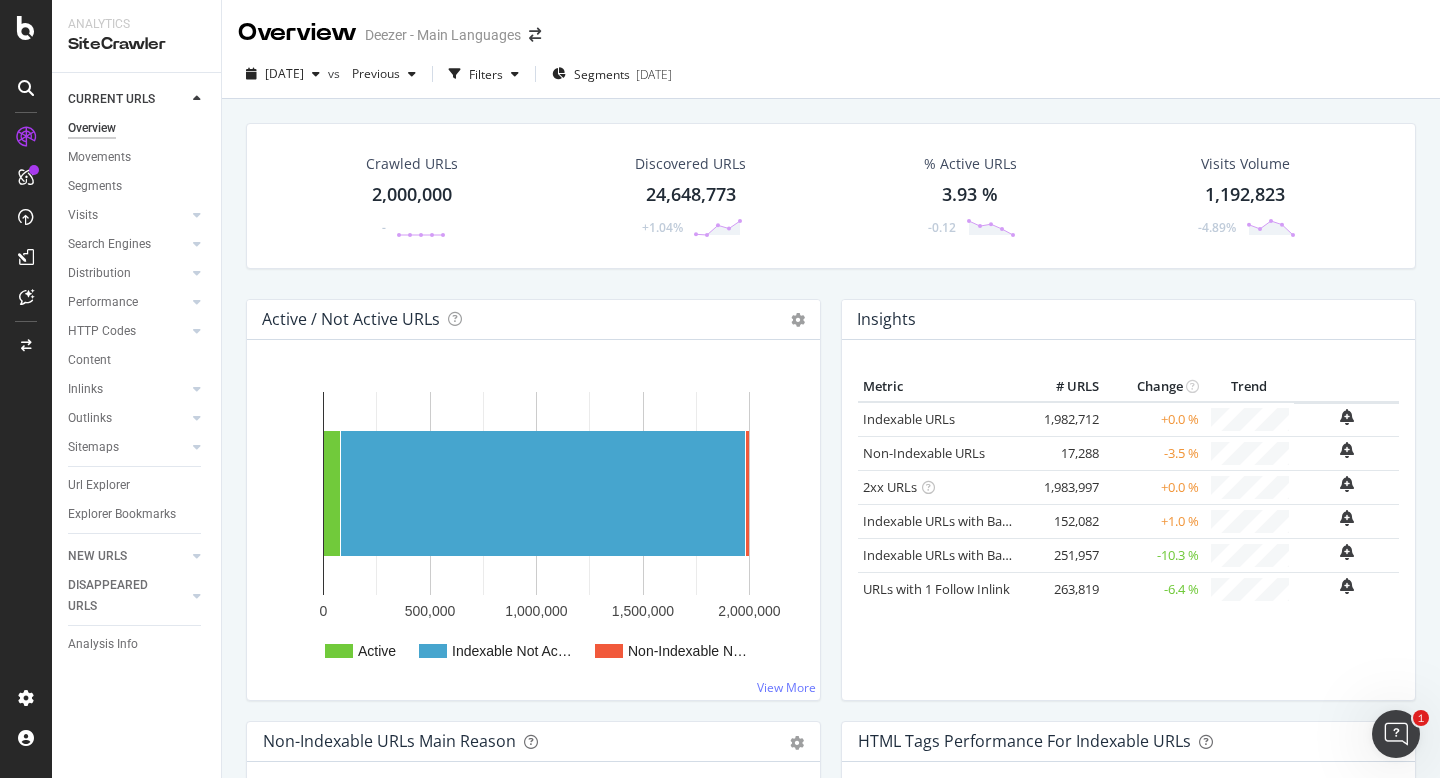 click on "1,192,823" at bounding box center (1245, 195) 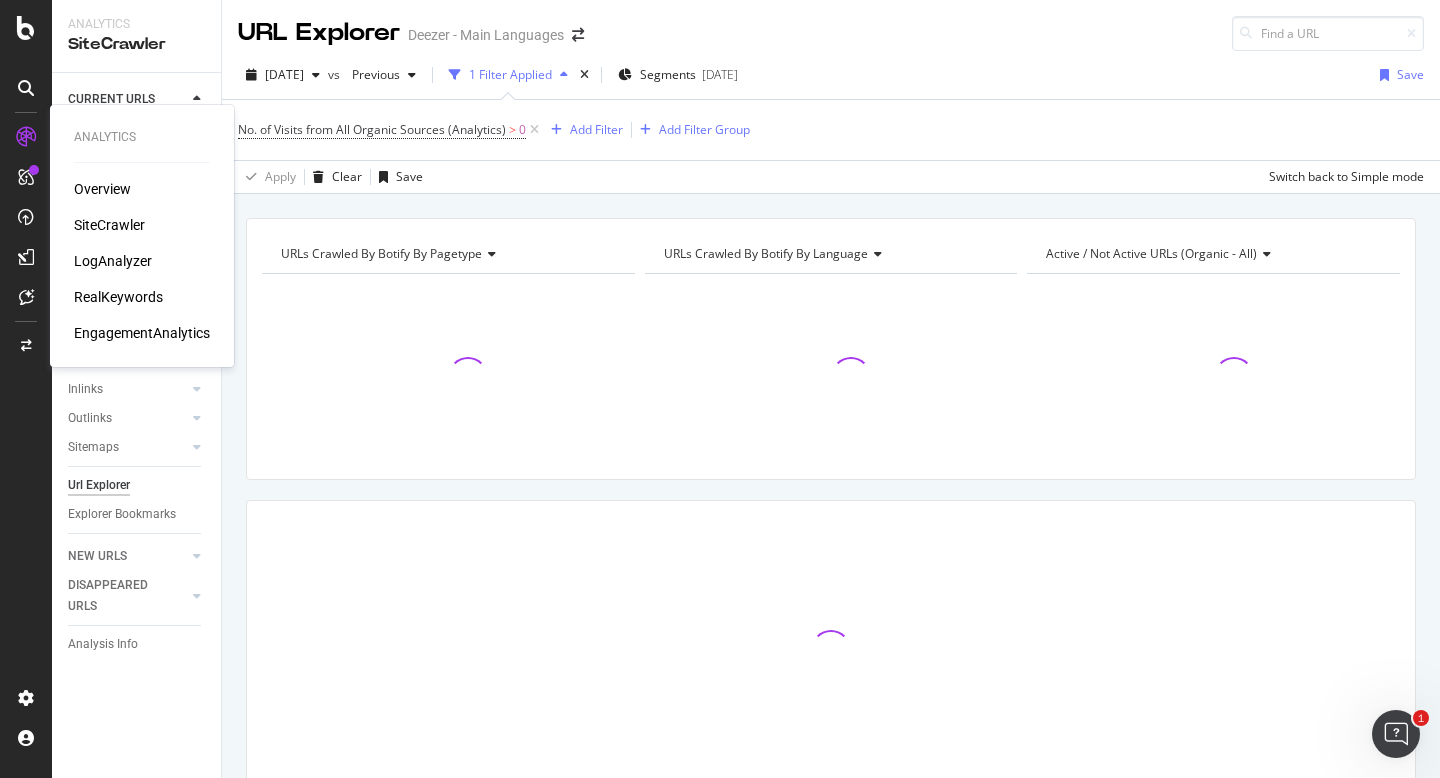 click on "LogAnalyzer" at bounding box center [113, 261] 